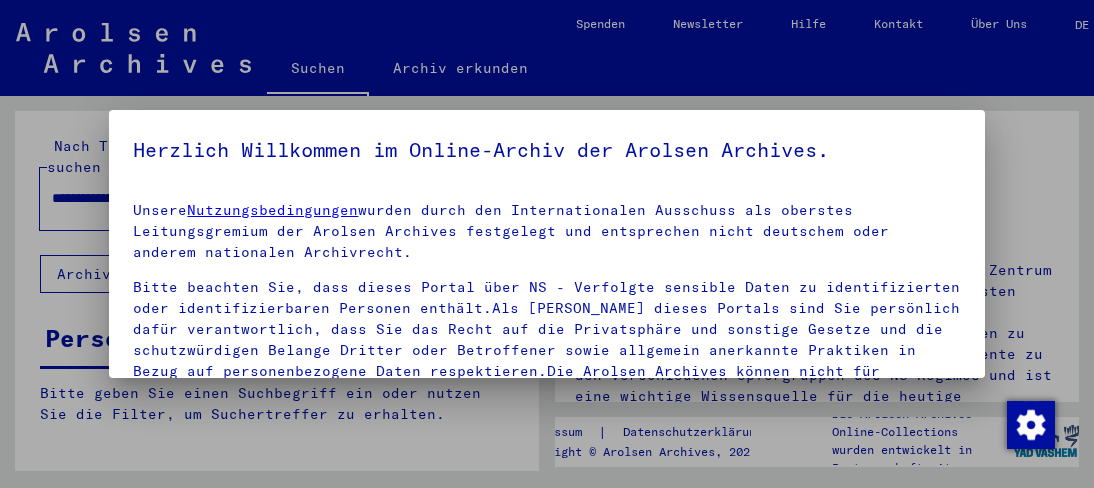 scroll, scrollTop: 0, scrollLeft: 0, axis: both 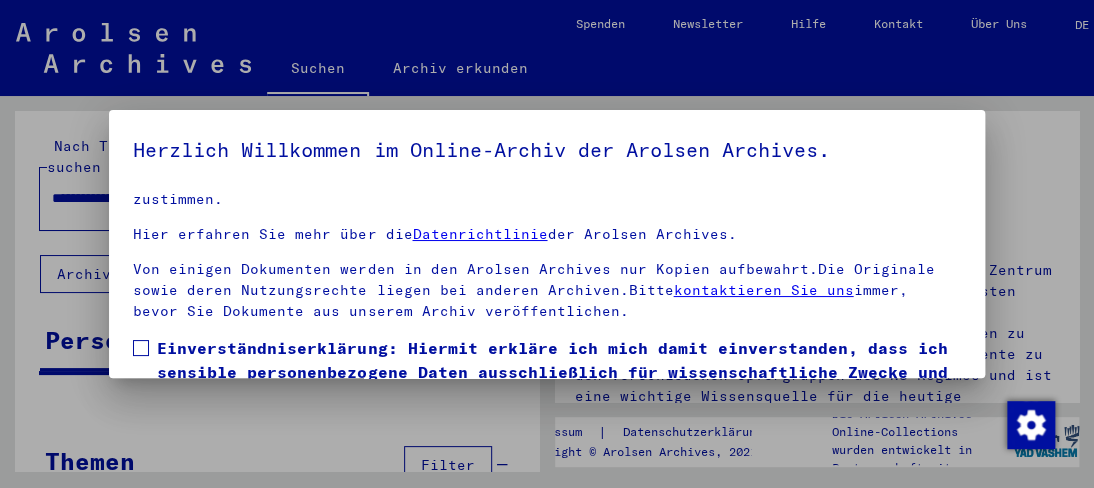 click at bounding box center [141, 348] 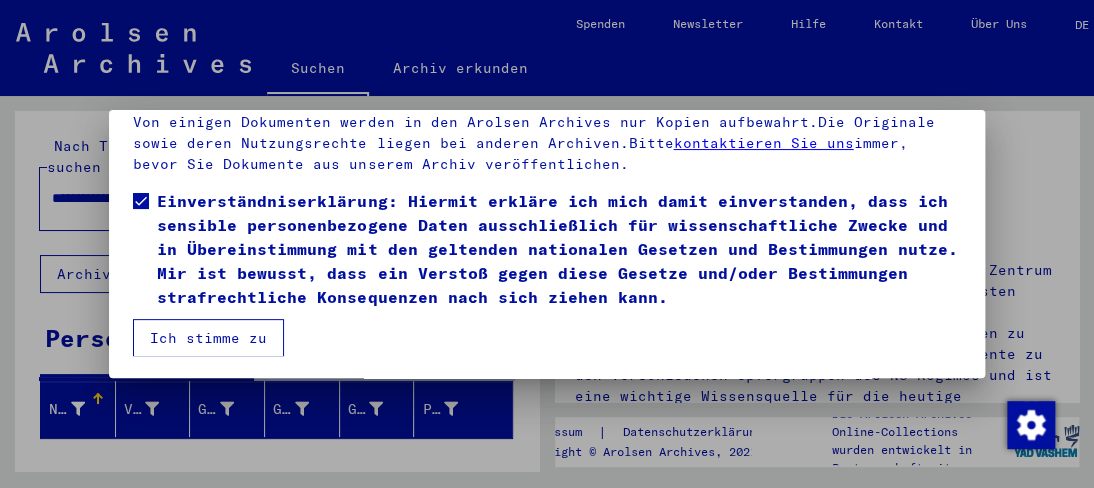 scroll, scrollTop: 148, scrollLeft: 0, axis: vertical 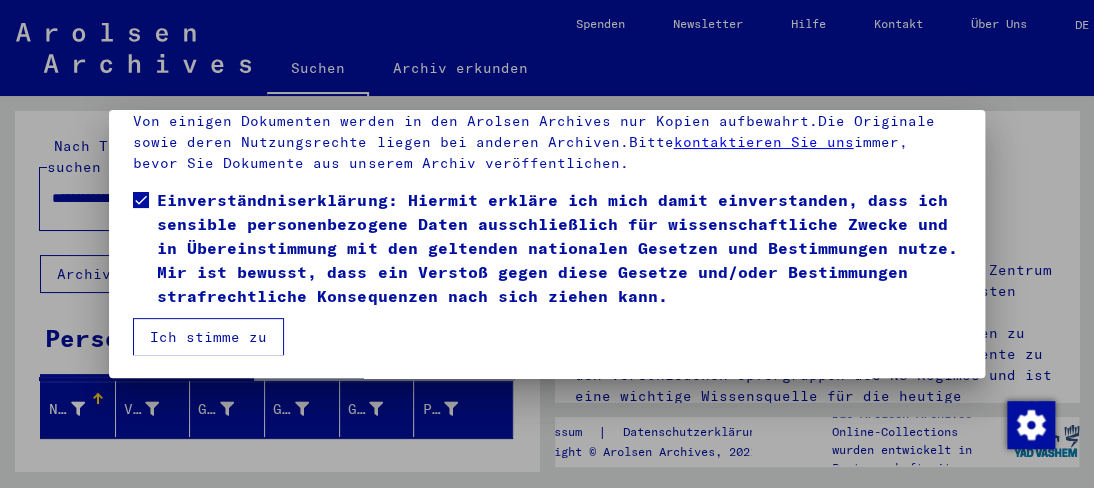 click on "Herzlich Willkommen im Online-Archiv der Arolsen Archives.  Unsere  Nutzungsbedingungen  wurden durch den Internationalen Ausschuss als oberstes Leitungsgremium der Arolsen Archives festgelegt und entsprechen nicht deutschem oder anderem nationalen Archivrecht. Bitte beachten Sie, dass dieses Portal über NS - Verfolgte sensible Daten zu identifizierten oder identifizierbaren Personen enthält.Als [PERSON_NAME] dieses Portals sind Sie persönlich dafür verantwortlich, dass Sie das Recht auf die Privatsphäre und sonstige Gesetze und die schutzwürdigen Belange Dritter oder Betroffener sowie allgemein anerkannte Praktiken in Bezug auf personenbezogene Daten respektieren.Die Arolsen Archives können nicht für Veröffentlichungen Dritter, die durch die Nutzung der Sammlungen erscheinen, verantwortlich gemacht werden. Bitte  kontaktieren  Sie uns, wenn Sie beispielsweise als Betroffener oder Angehöriger aus berechtigten Gründen einer Veröffentlichung bestimmter personenbezogener Daten nicht zustimmen." at bounding box center (546, 244) 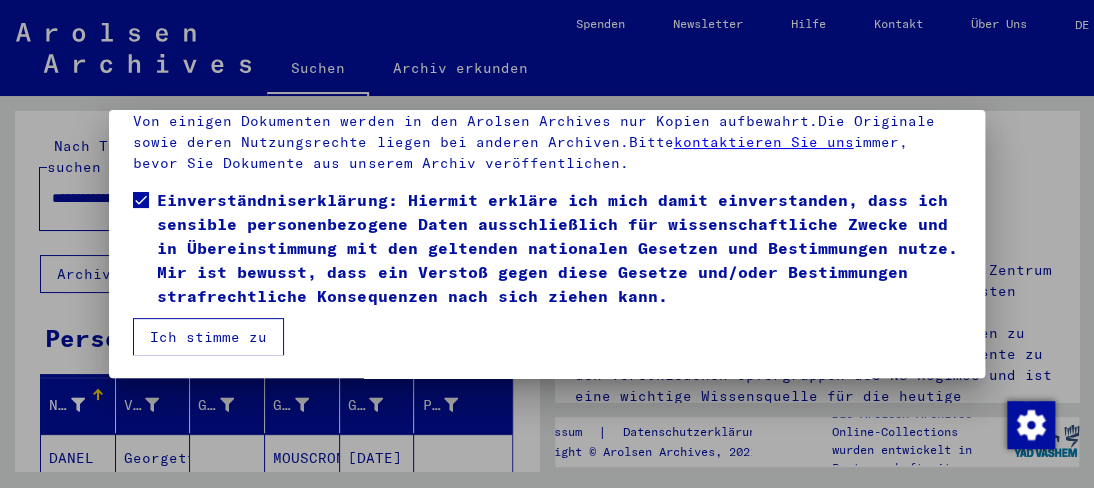 click on "Ich stimme zu" at bounding box center [208, 337] 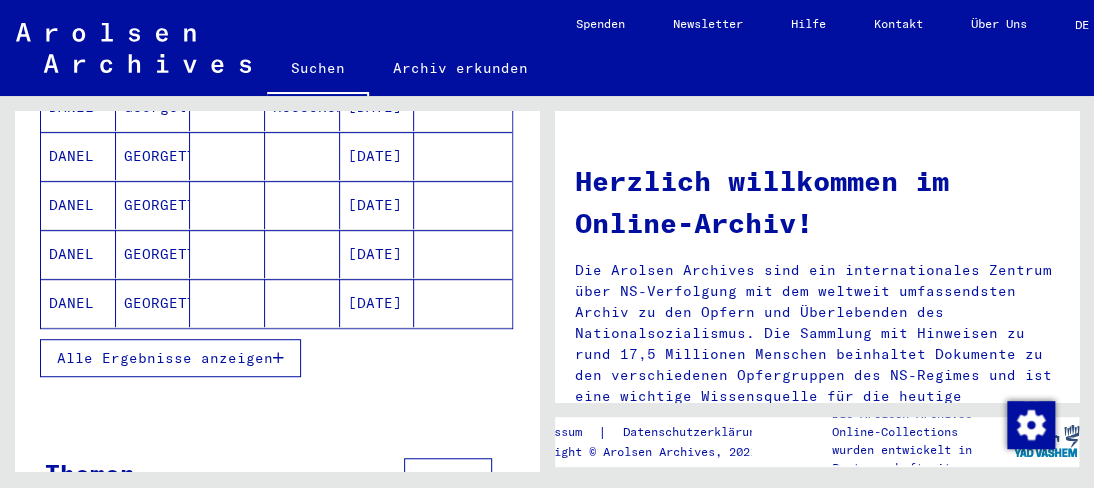 scroll, scrollTop: 396, scrollLeft: 0, axis: vertical 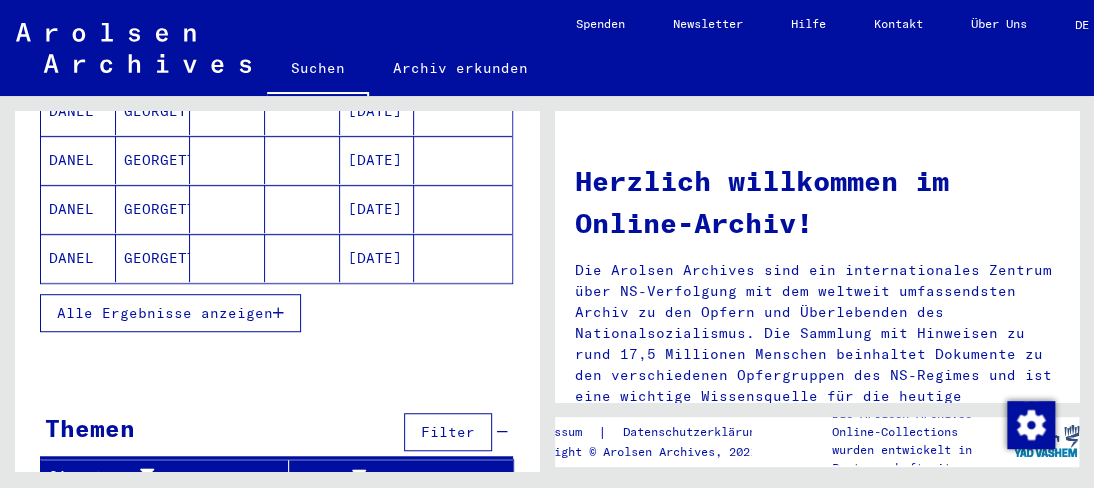 click on "Alle Ergebnisse anzeigen" at bounding box center [165, 313] 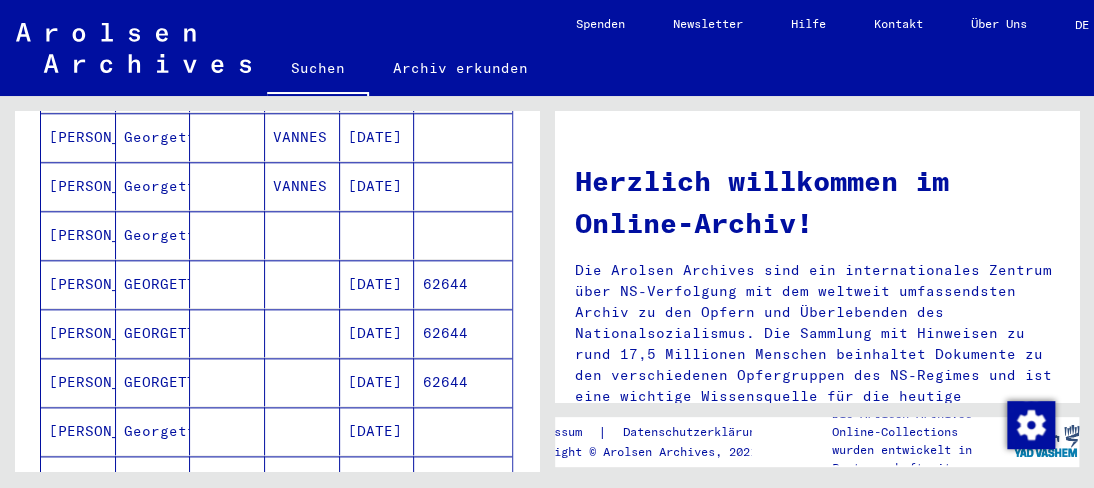 scroll, scrollTop: 796, scrollLeft: 0, axis: vertical 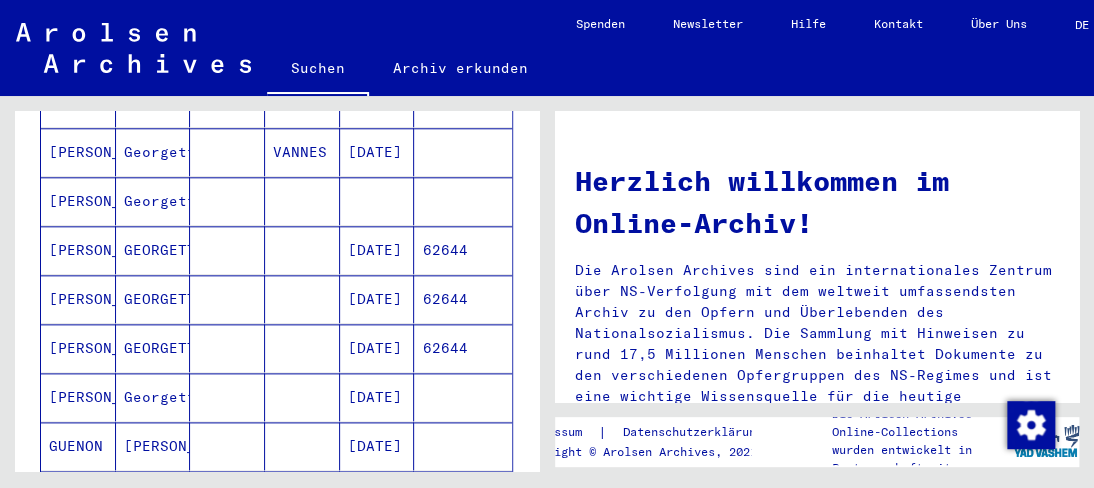 click on "[PERSON_NAME]" at bounding box center (78, 397) 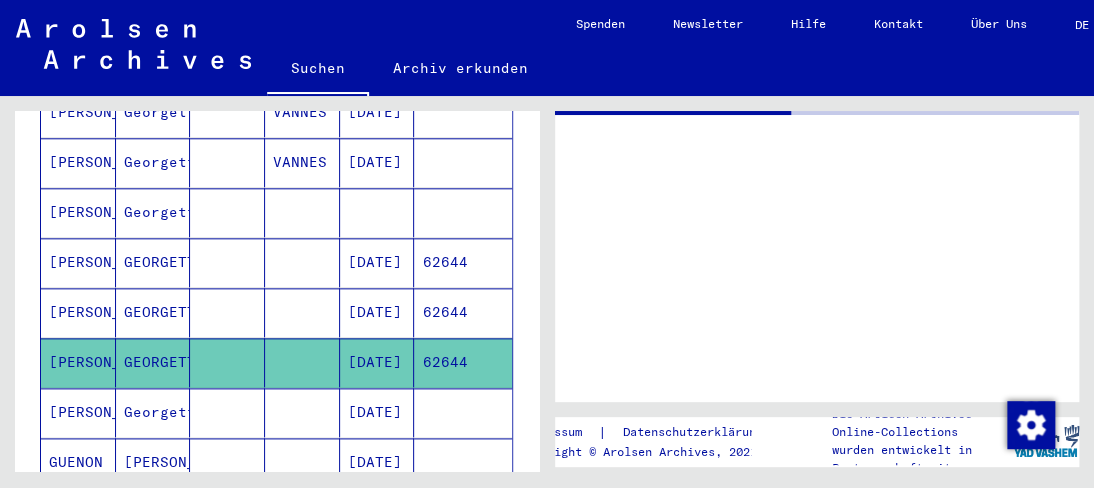 scroll, scrollTop: 804, scrollLeft: 0, axis: vertical 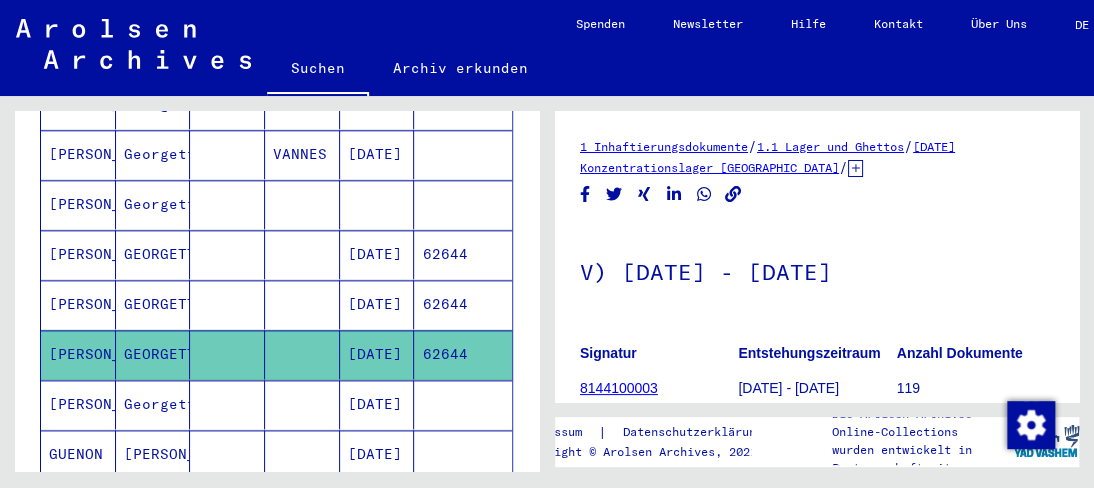 click on "[PERSON_NAME]" 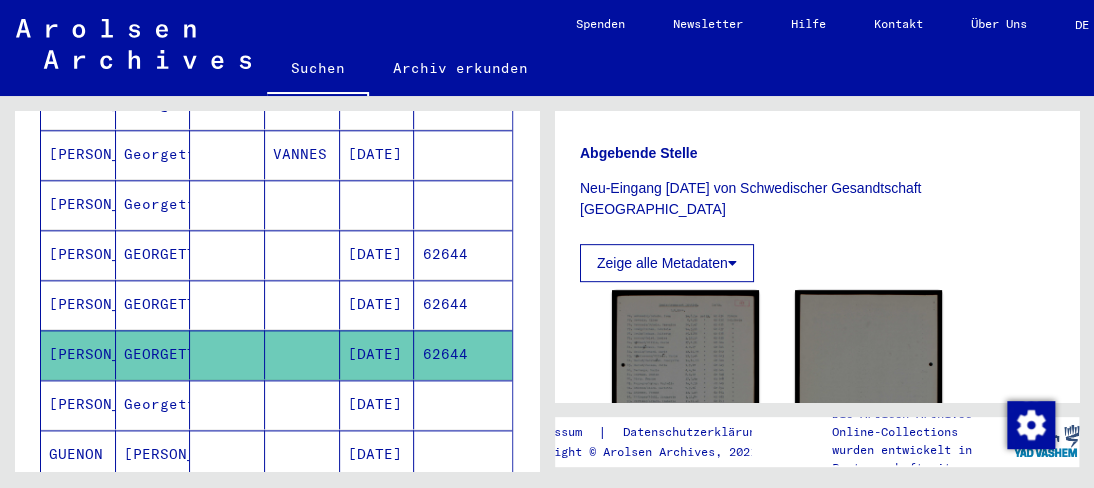 scroll, scrollTop: 400, scrollLeft: 0, axis: vertical 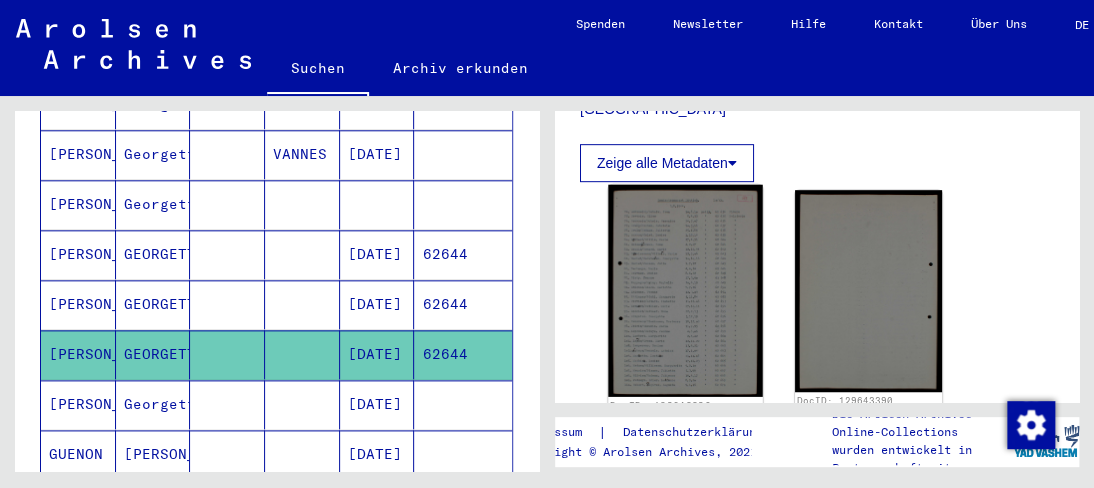click 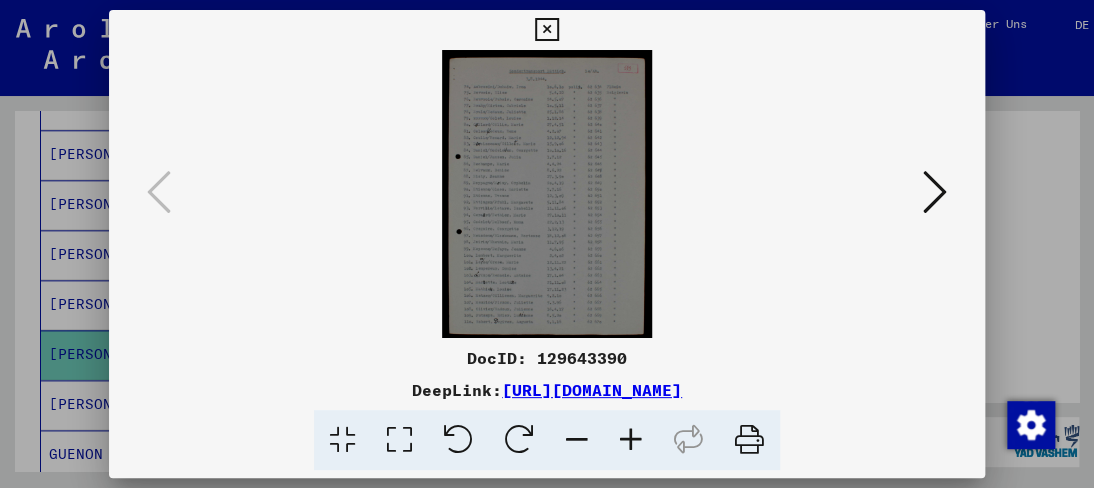 click at bounding box center (631, 440) 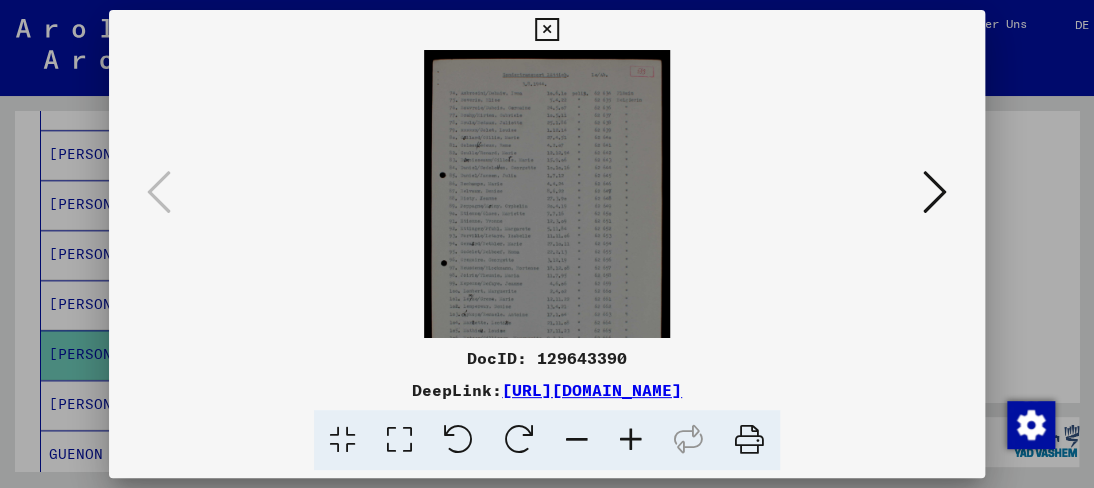 click at bounding box center [631, 440] 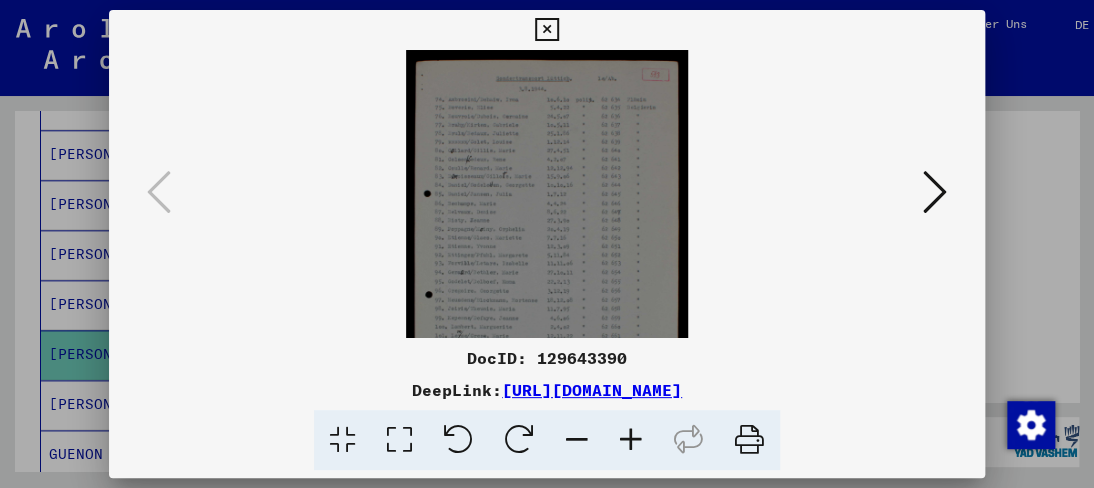 click at bounding box center [631, 440] 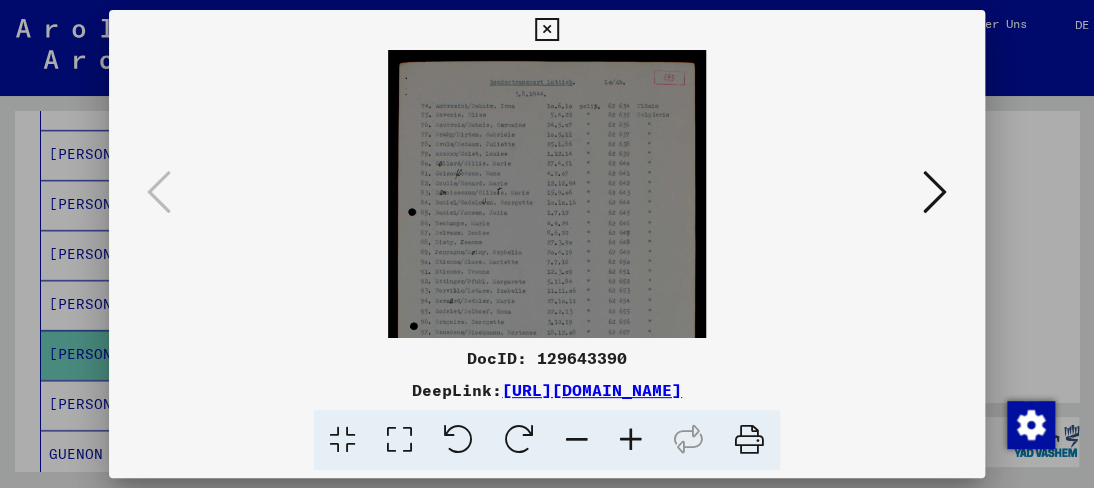 click at bounding box center (631, 440) 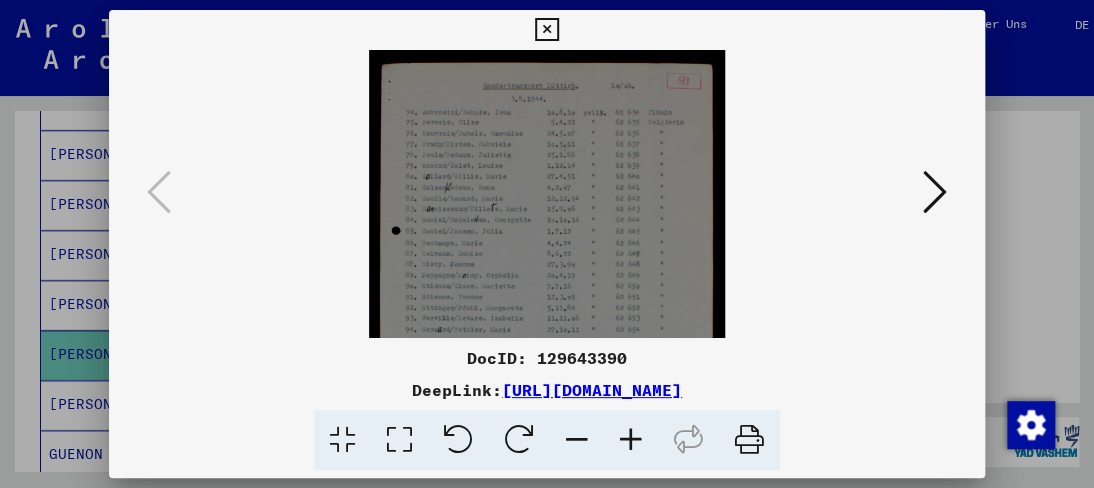 click at bounding box center [631, 440] 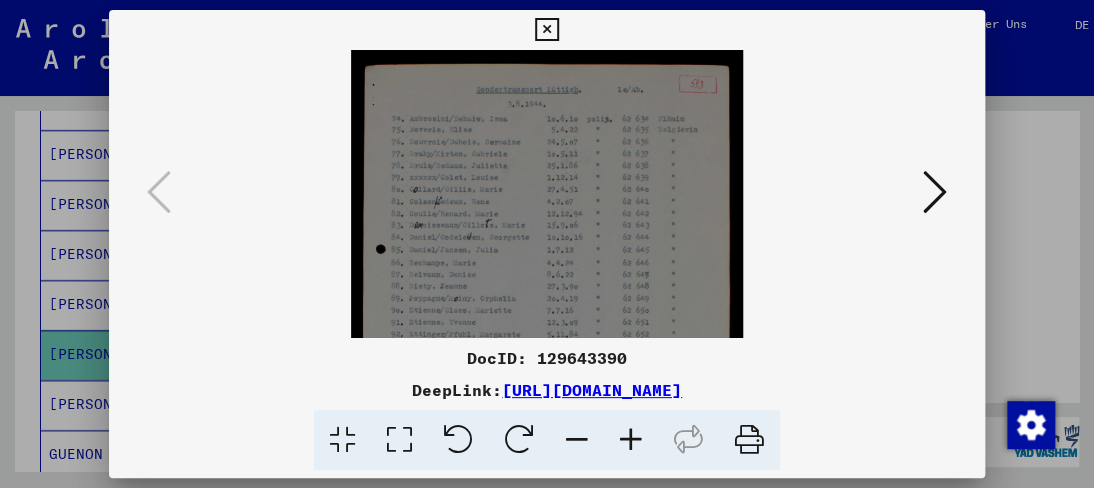 click at bounding box center [631, 440] 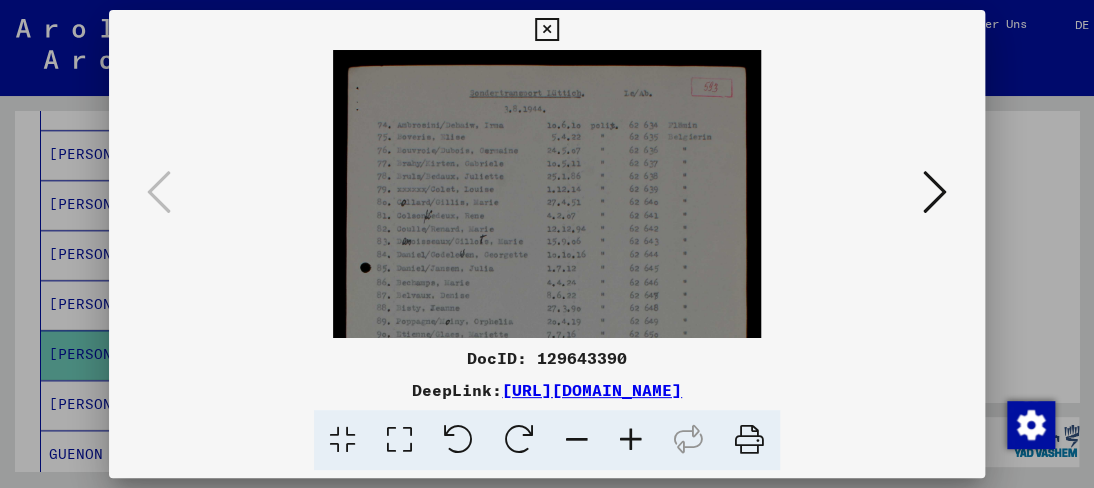 click at bounding box center (631, 440) 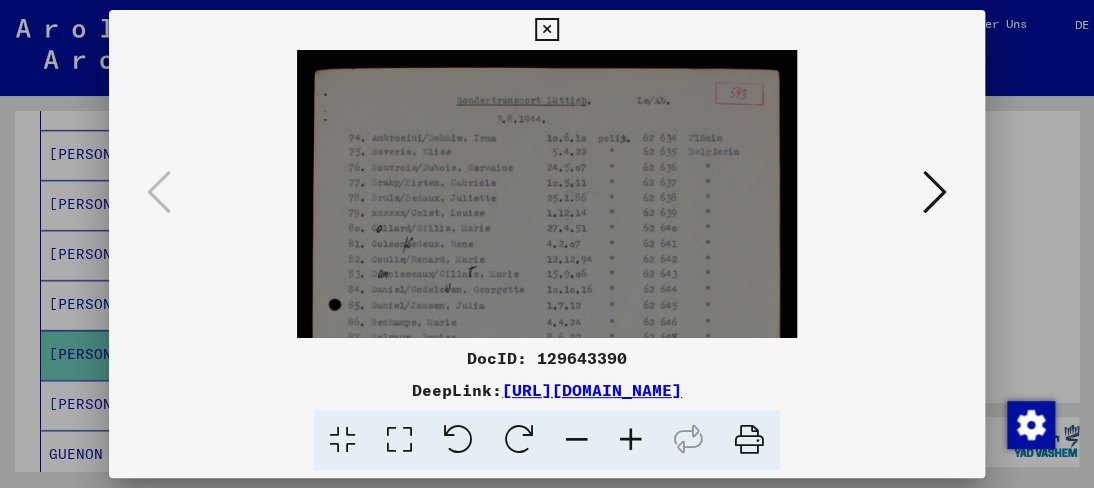 click at bounding box center (631, 440) 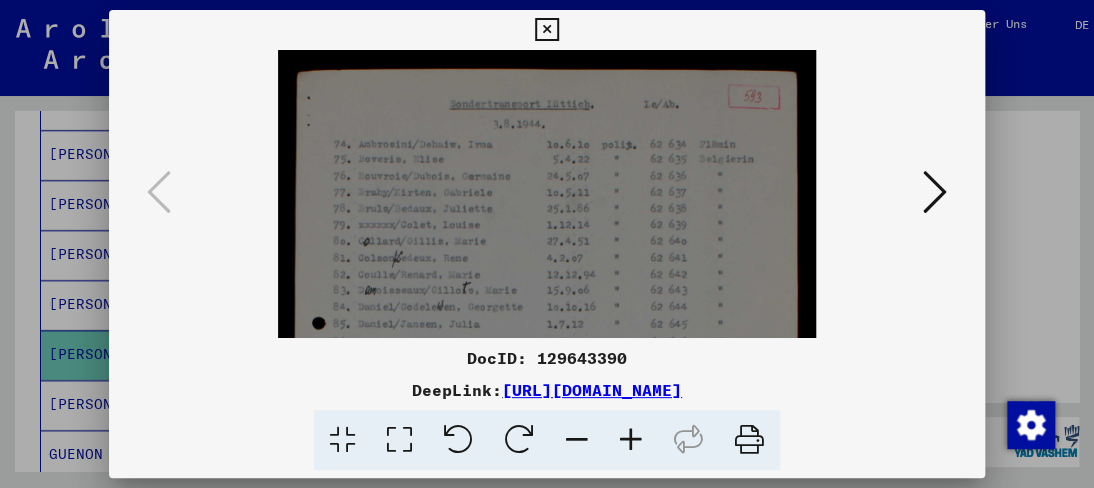 click at bounding box center (631, 440) 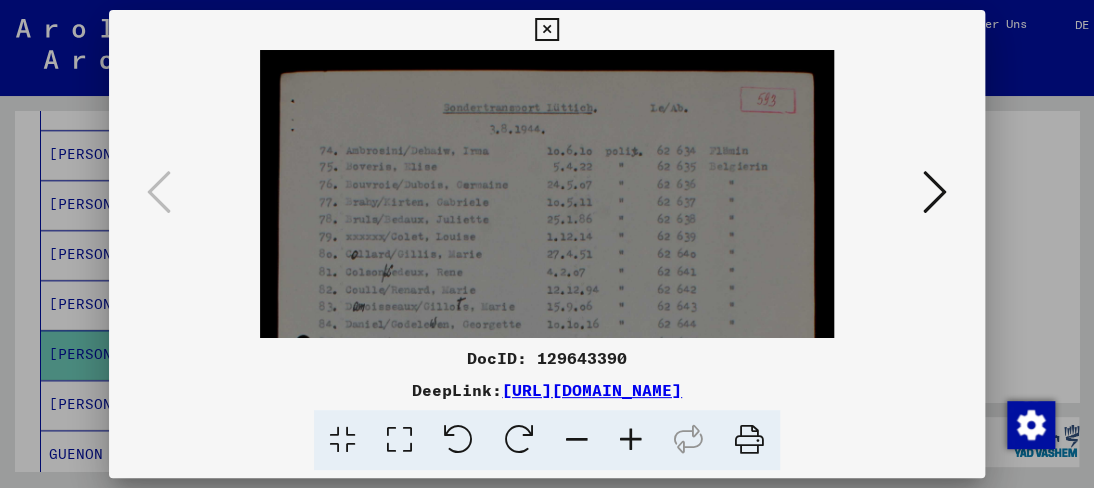 click at bounding box center (631, 440) 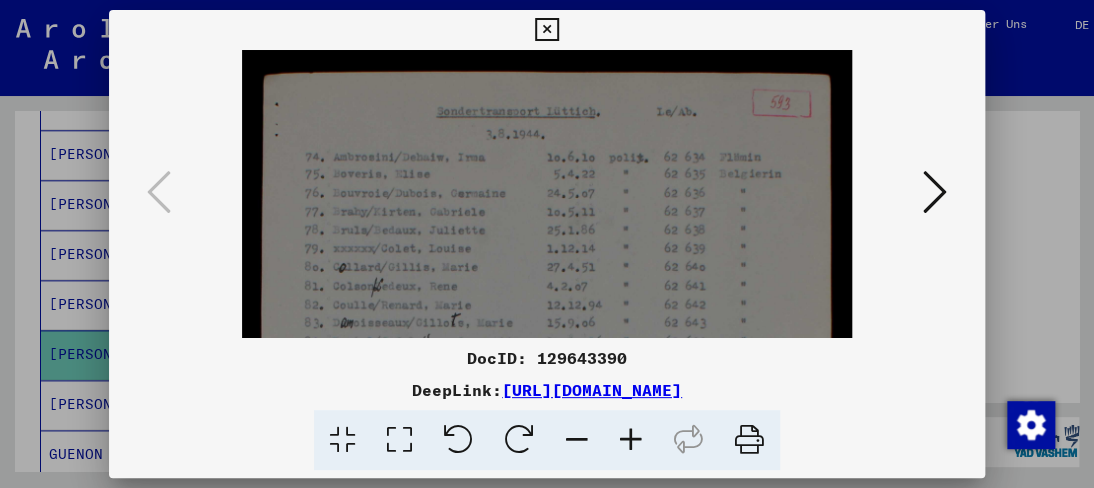 click at bounding box center (631, 440) 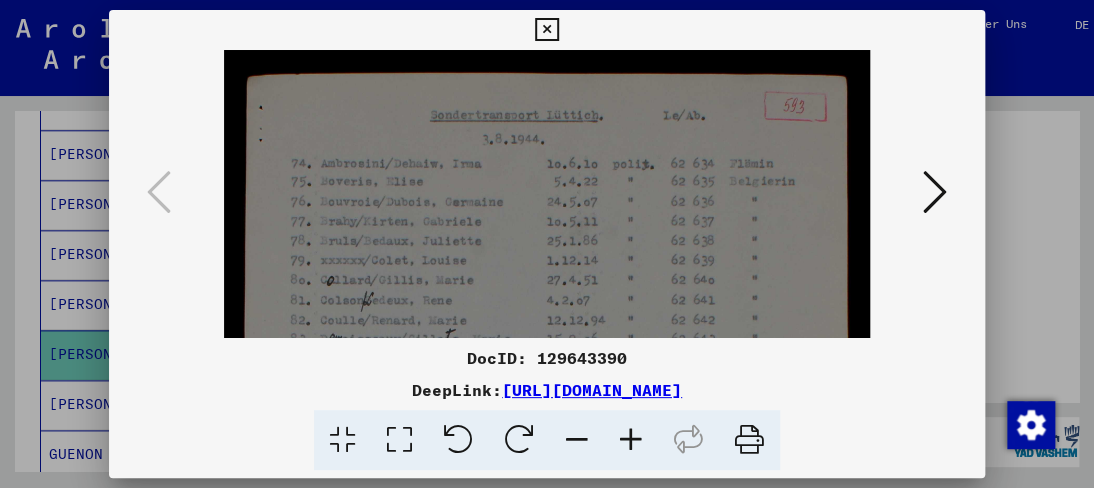 click at bounding box center [631, 440] 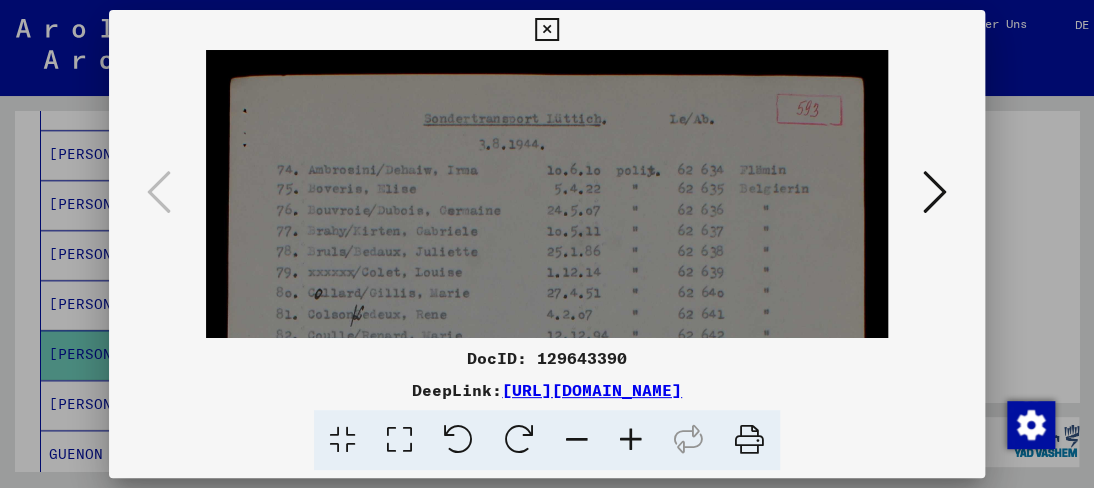 click at bounding box center (631, 440) 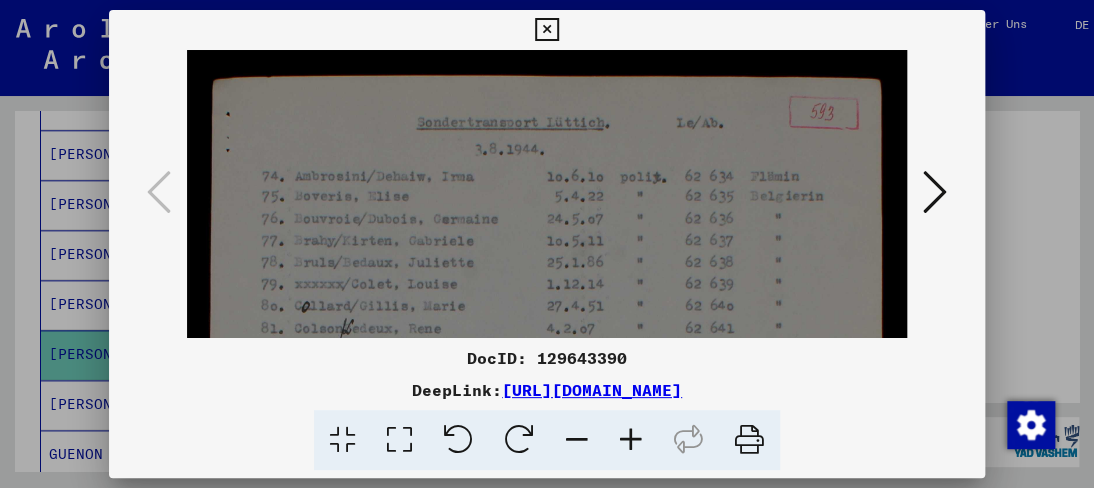 click at bounding box center [631, 440] 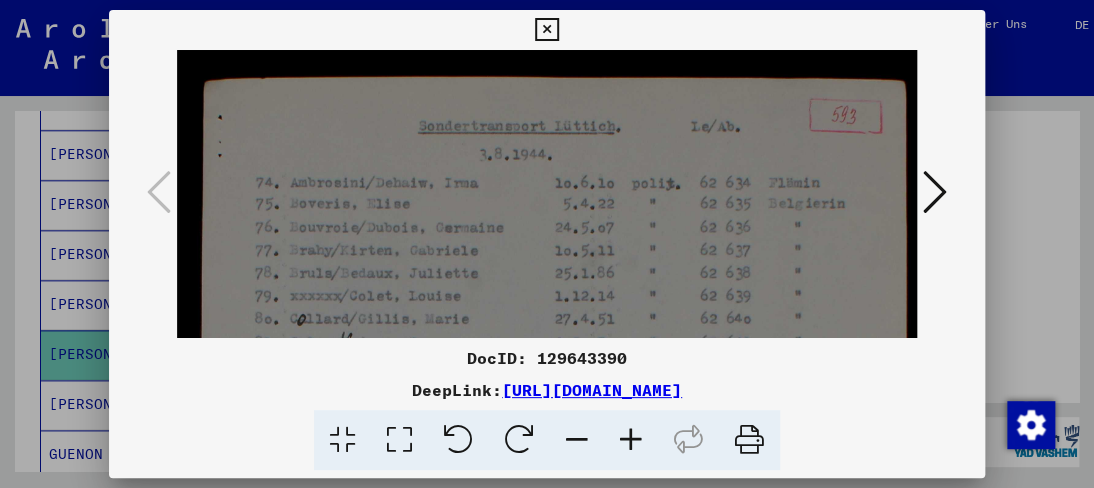 click at bounding box center [631, 440] 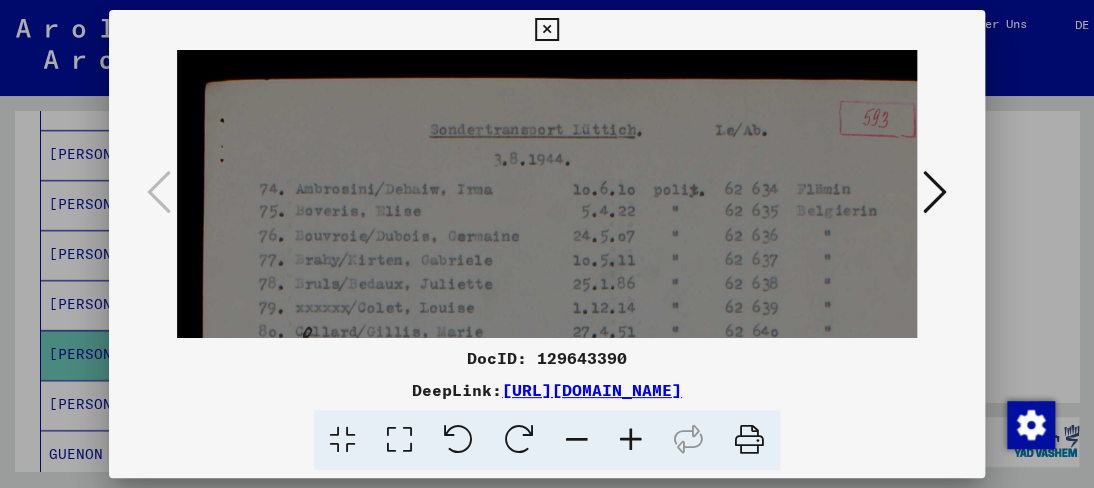click at bounding box center [631, 440] 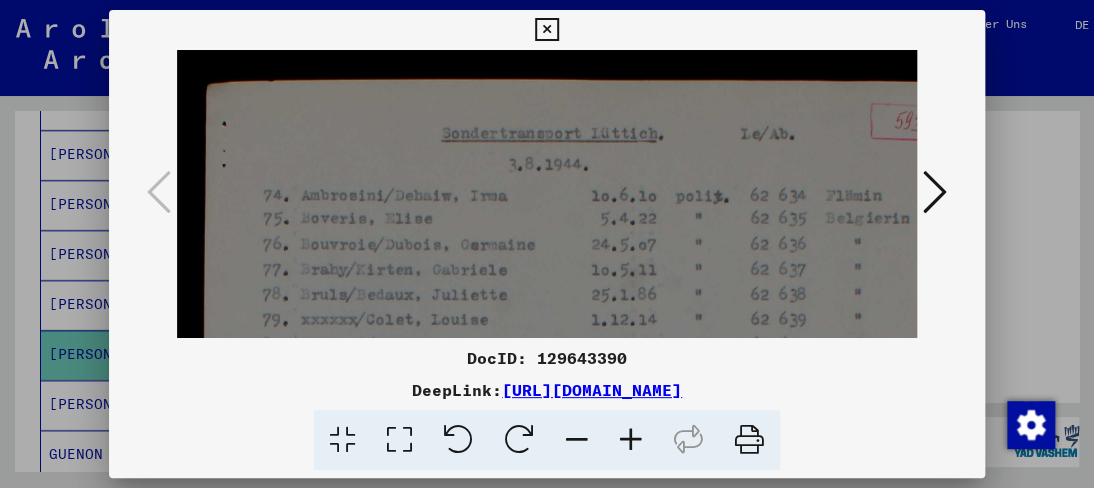 click at bounding box center (631, 440) 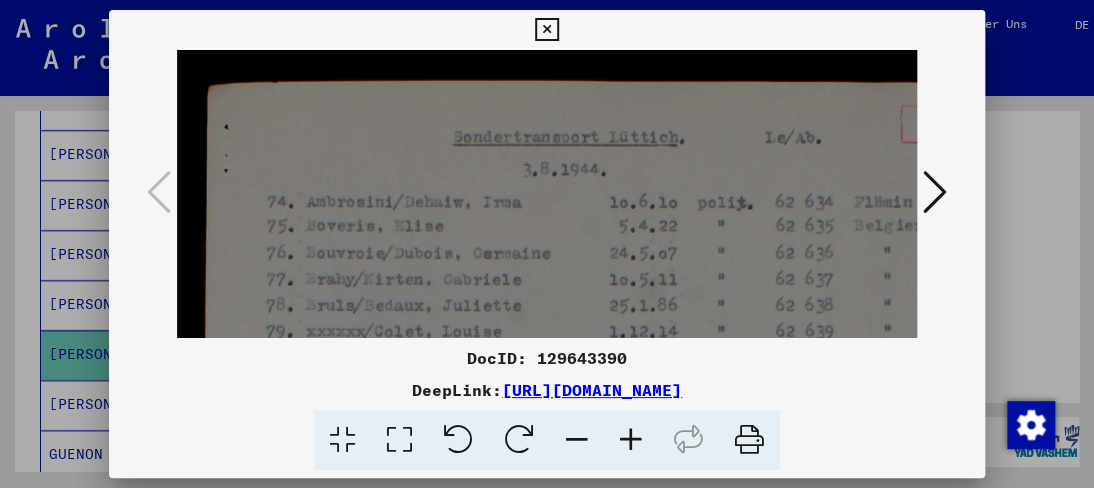 click at bounding box center [631, 440] 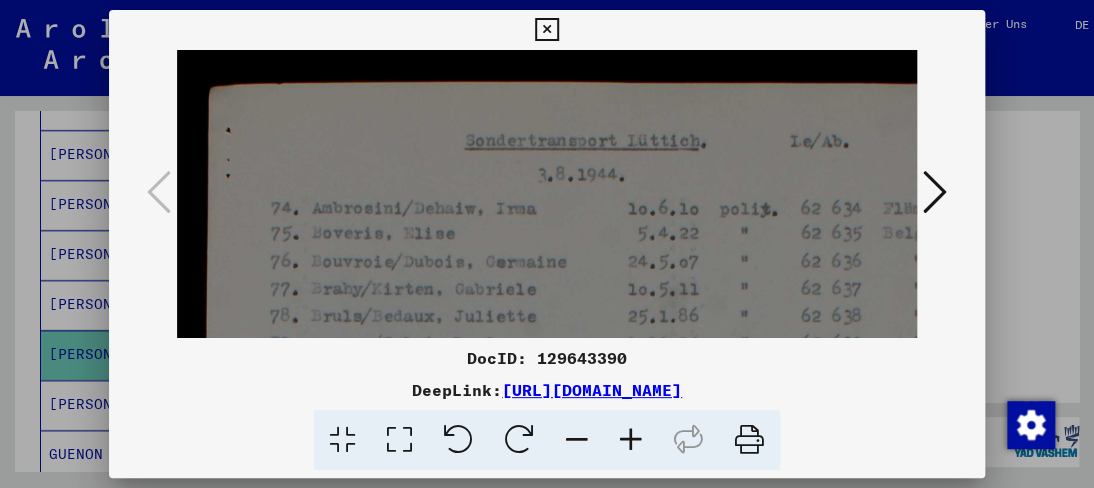 click at bounding box center [631, 440] 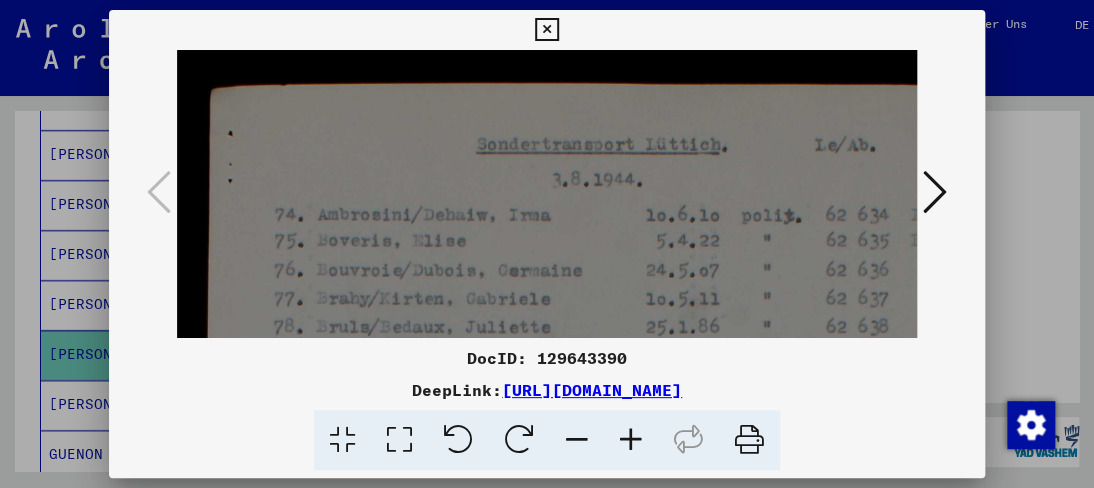 click at bounding box center [631, 440] 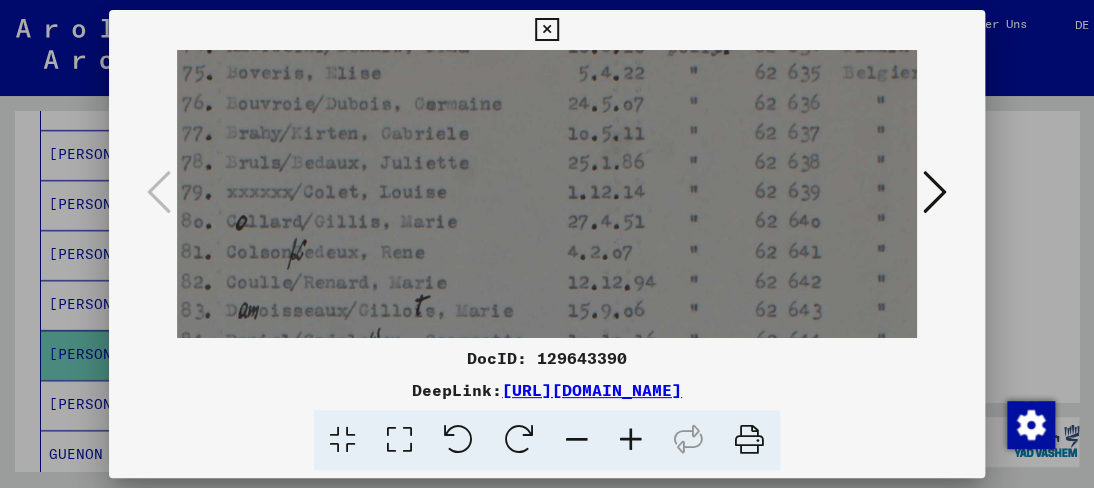 drag, startPoint x: 468, startPoint y: 269, endPoint x: 372, endPoint y: 94, distance: 199.60211 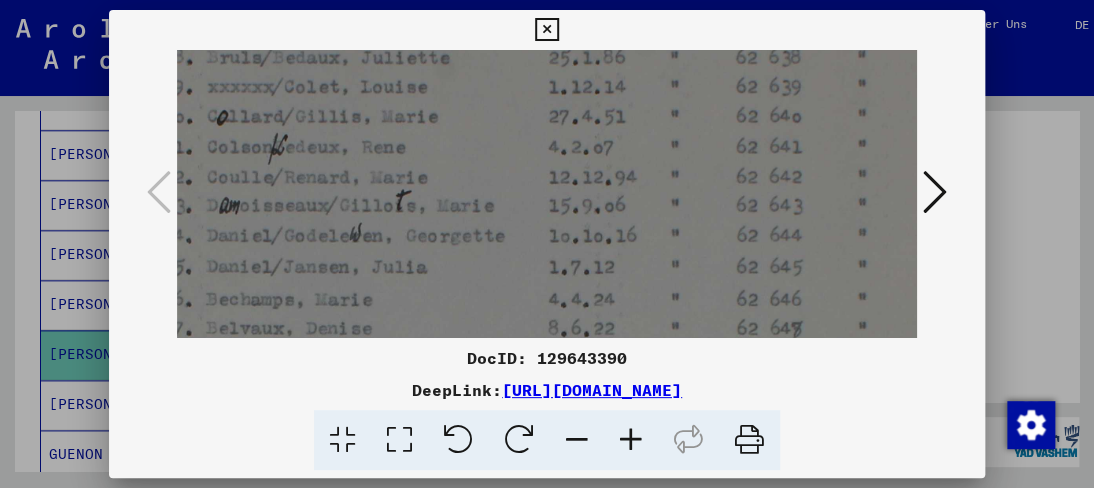 drag, startPoint x: 364, startPoint y: 261, endPoint x: 344, endPoint y: 162, distance: 101 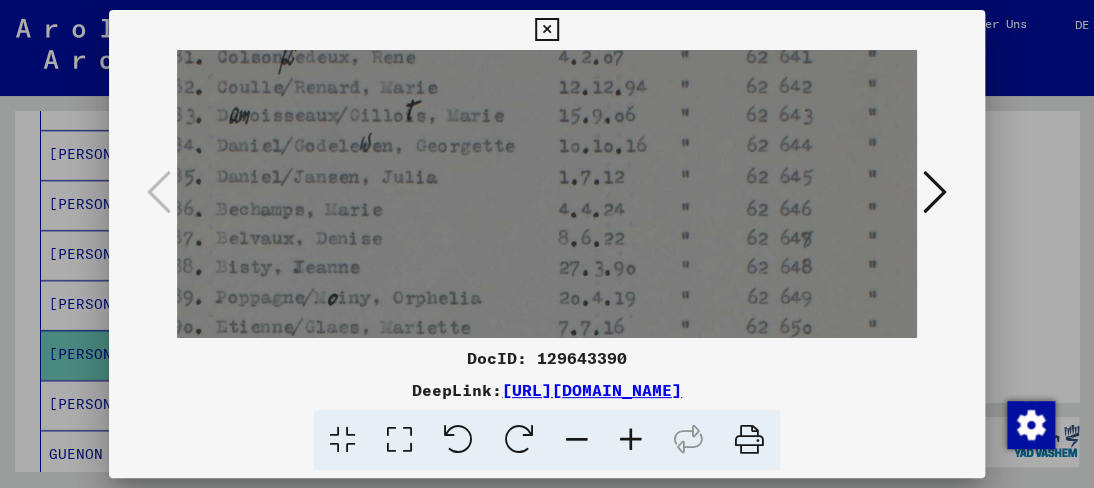 scroll, scrollTop: 427, scrollLeft: 103, axis: both 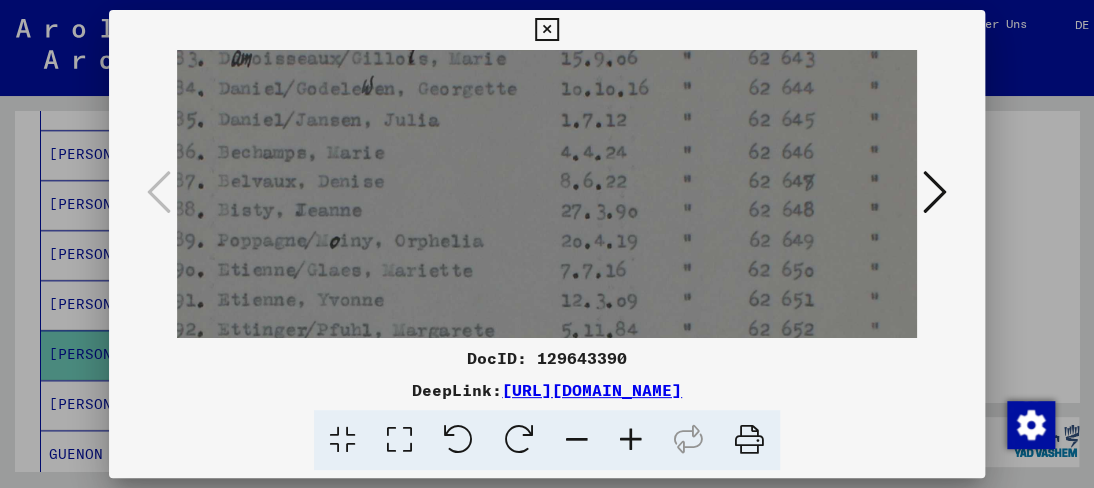 drag, startPoint x: 356, startPoint y: 265, endPoint x: 369, endPoint y: 121, distance: 144.58562 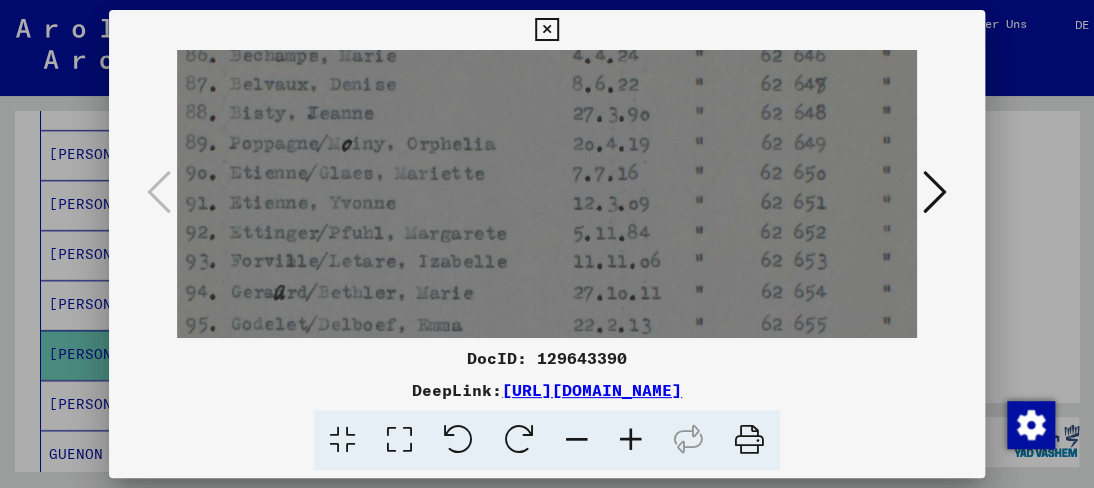 drag, startPoint x: 358, startPoint y: 223, endPoint x: 372, endPoint y: 126, distance: 98.005104 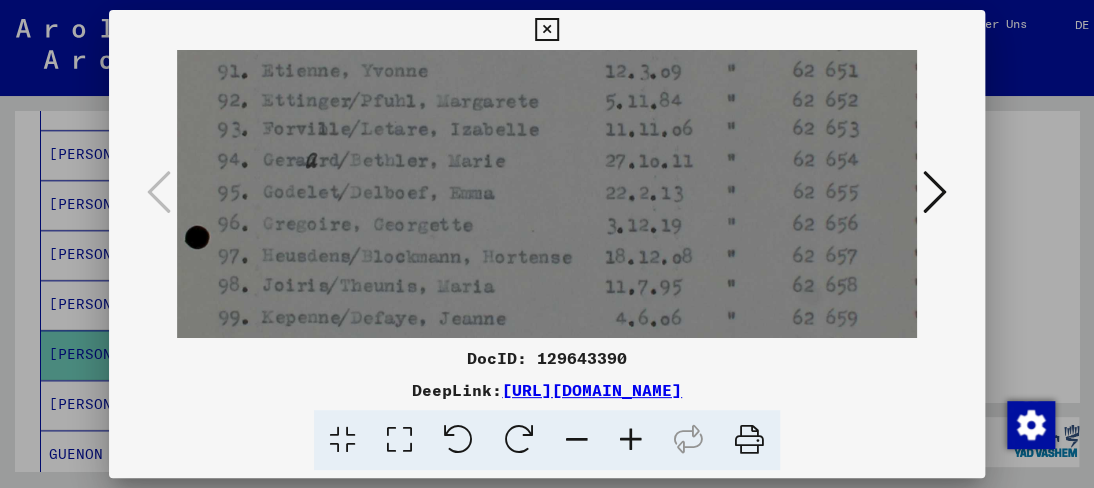drag, startPoint x: 376, startPoint y: 208, endPoint x: 409, endPoint y: 78, distance: 134.12308 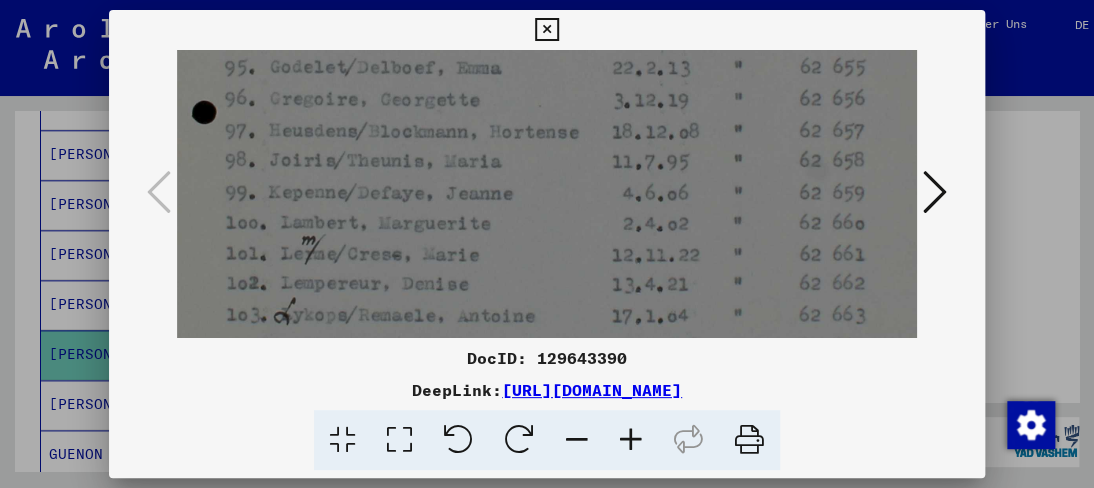 drag, startPoint x: 402, startPoint y: 237, endPoint x: 410, endPoint y: 113, distance: 124.2578 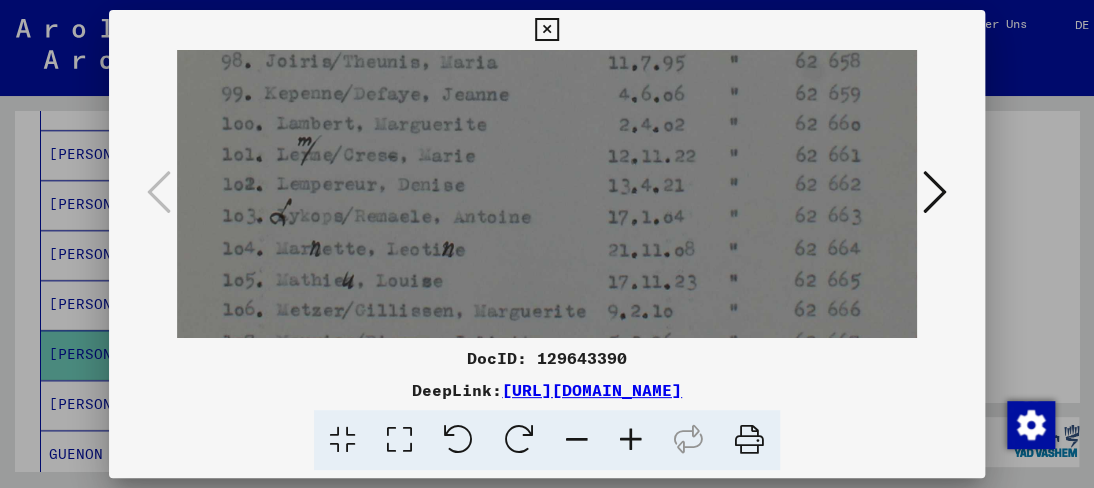 drag, startPoint x: 421, startPoint y: 231, endPoint x: 416, endPoint y: 132, distance: 99.12618 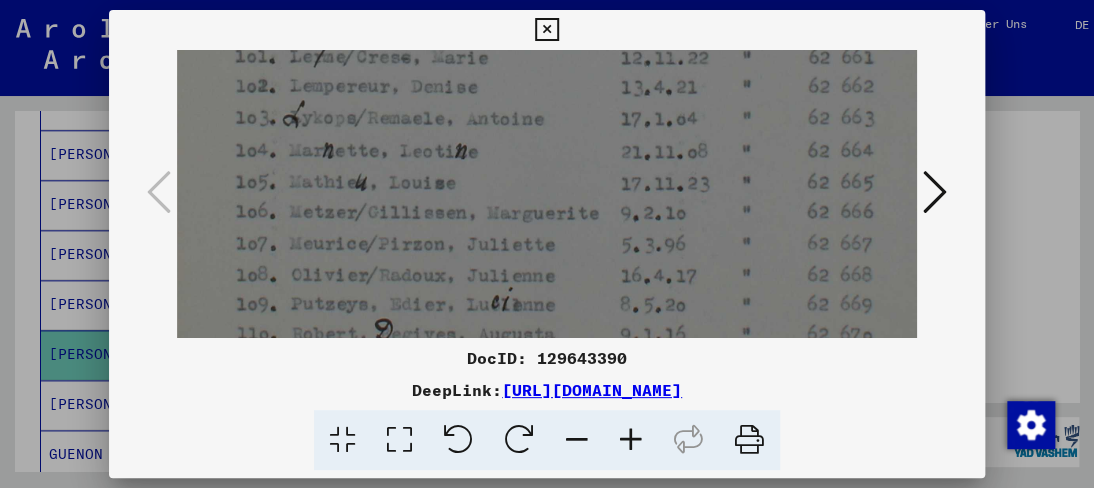 drag, startPoint x: 412, startPoint y: 178, endPoint x: 420, endPoint y: 141, distance: 37.85499 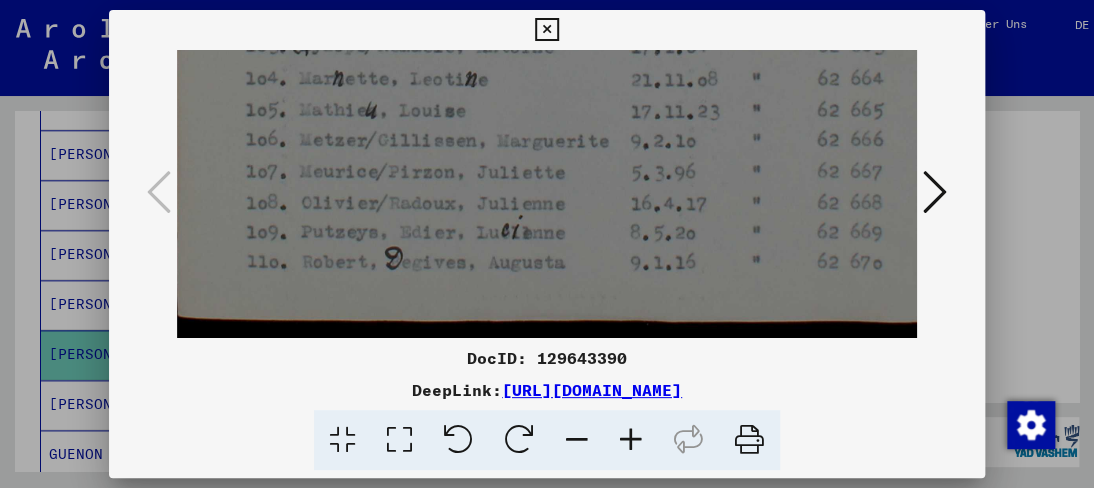 drag, startPoint x: 420, startPoint y: 209, endPoint x: 432, endPoint y: 84, distance: 125.57468 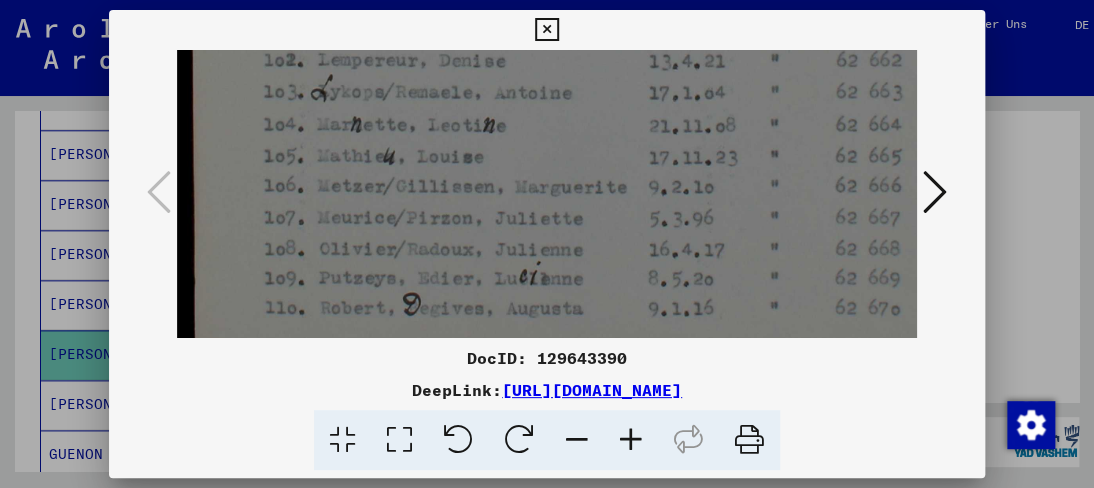 drag, startPoint x: 422, startPoint y: 169, endPoint x: 443, endPoint y: 223, distance: 57.939625 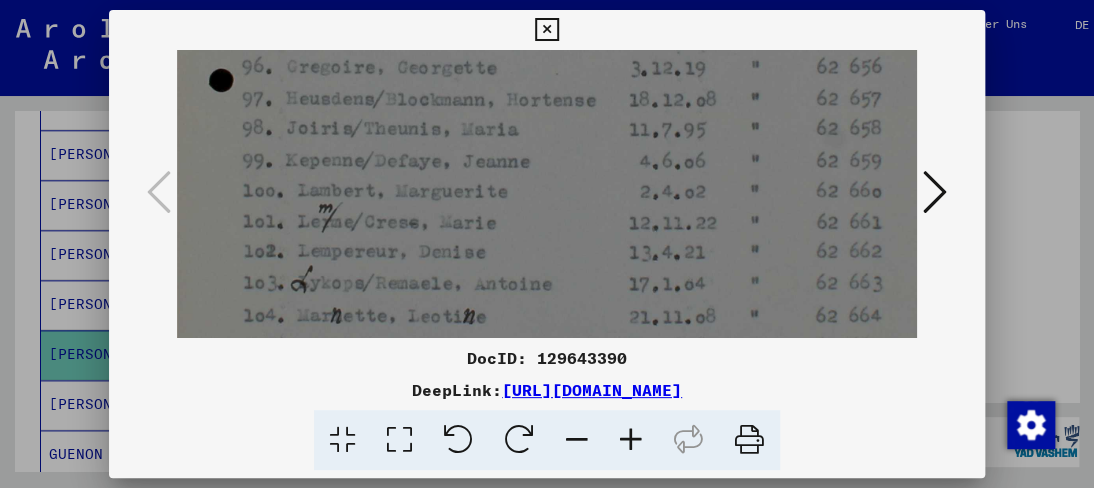 drag, startPoint x: 430, startPoint y: 112, endPoint x: 410, endPoint y: 305, distance: 194.03351 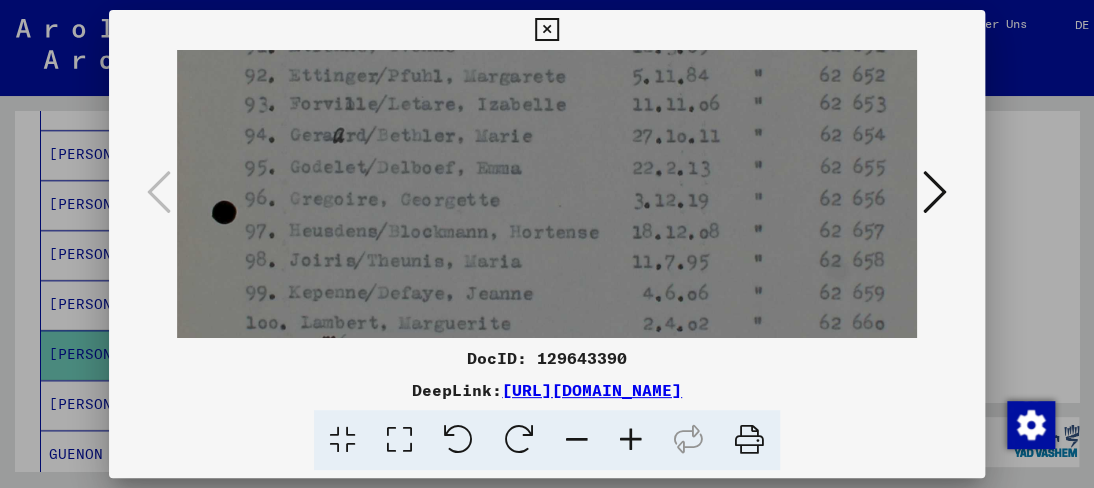 scroll, scrollTop: 680, scrollLeft: 33, axis: both 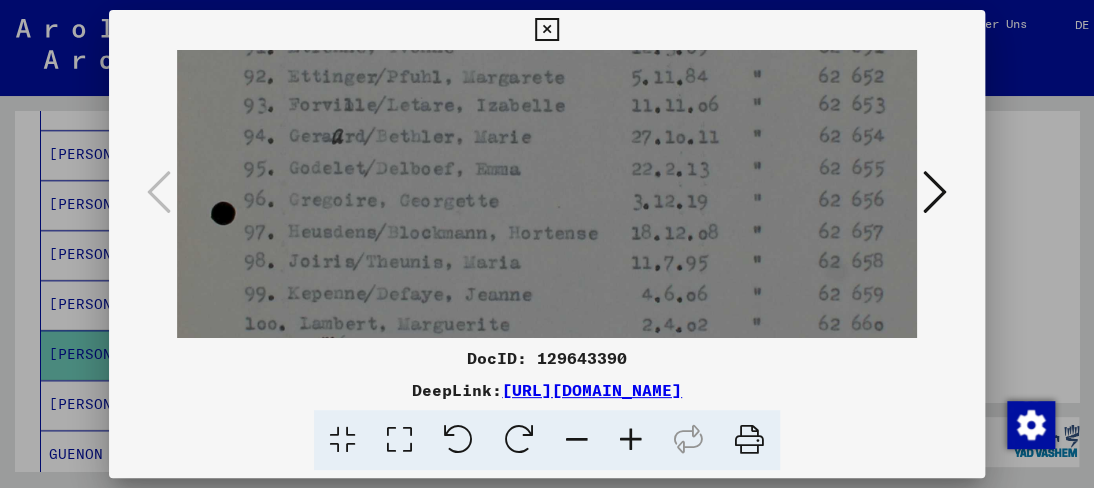 drag, startPoint x: 437, startPoint y: 216, endPoint x: 439, endPoint y: 311, distance: 95.02105 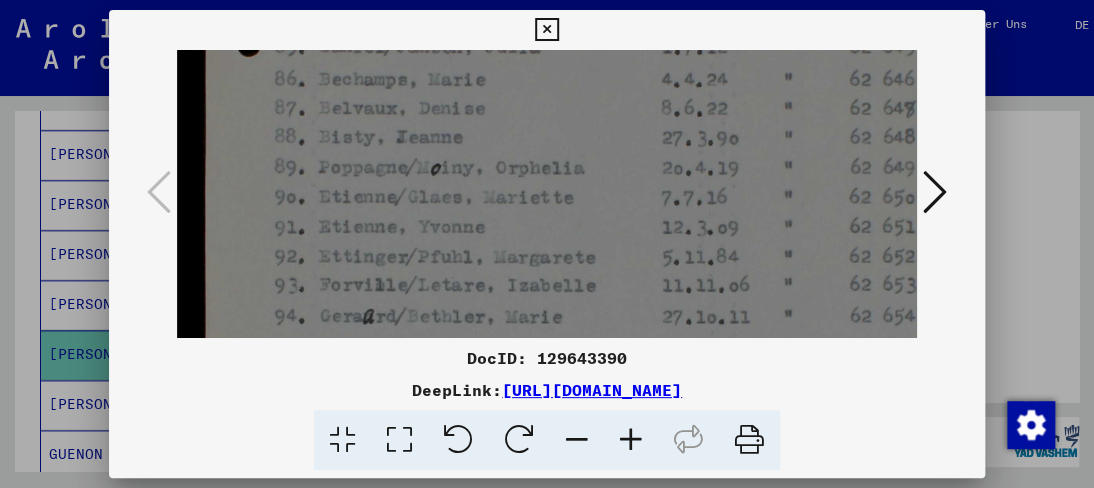 drag, startPoint x: 476, startPoint y: 225, endPoint x: 483, endPoint y: 327, distance: 102.239914 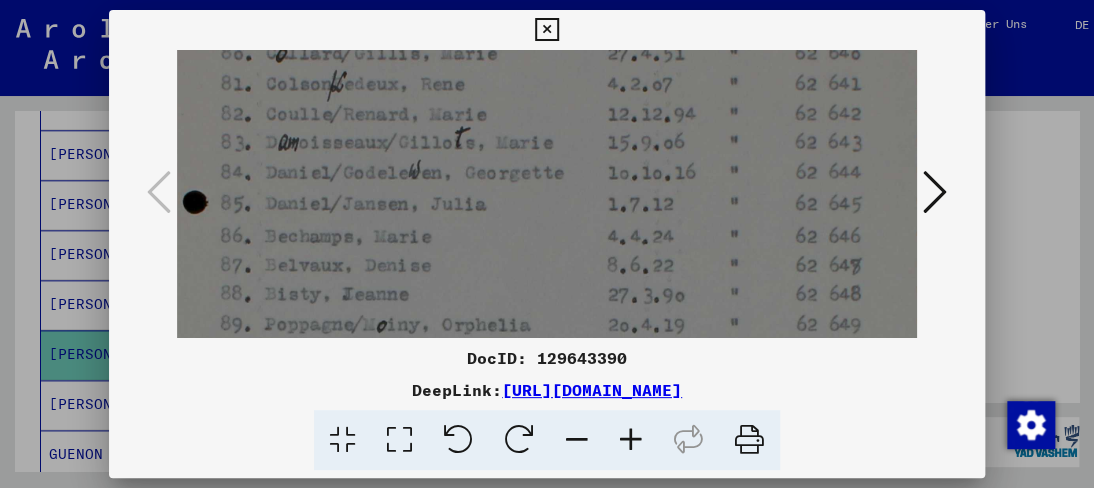 scroll, scrollTop: 327, scrollLeft: 65, axis: both 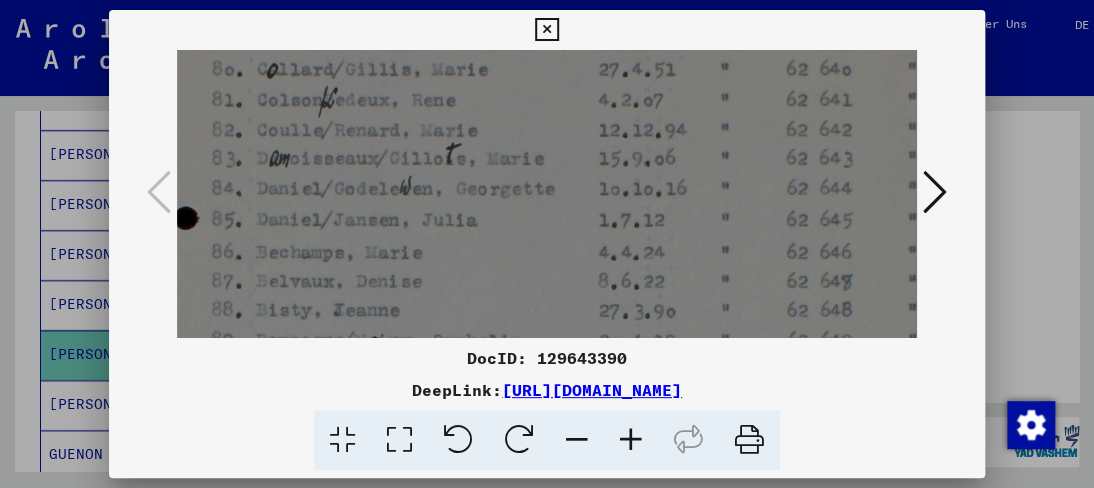 drag, startPoint x: 528, startPoint y: 134, endPoint x: 471, endPoint y: 279, distance: 155.80116 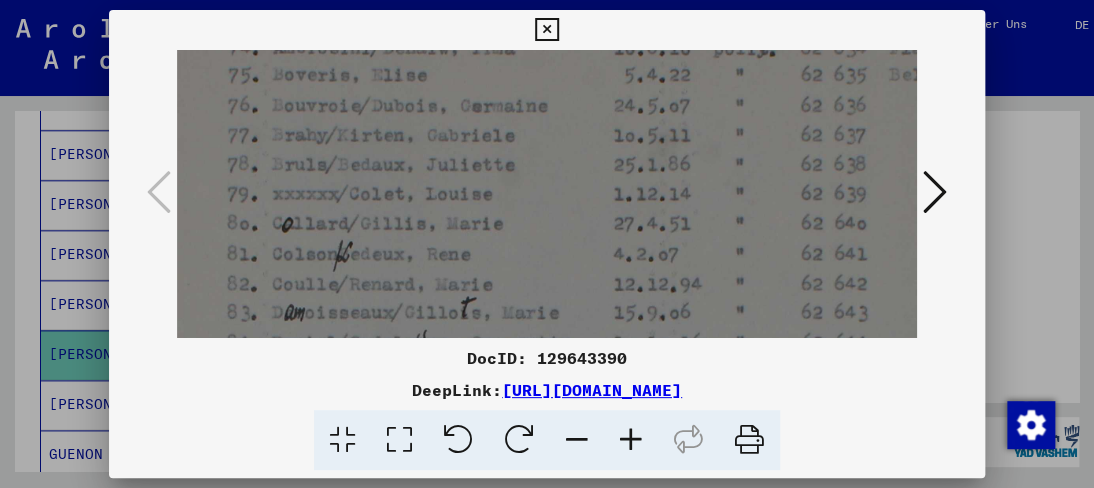 drag, startPoint x: 461, startPoint y: 111, endPoint x: 480, endPoint y: 270, distance: 160.1312 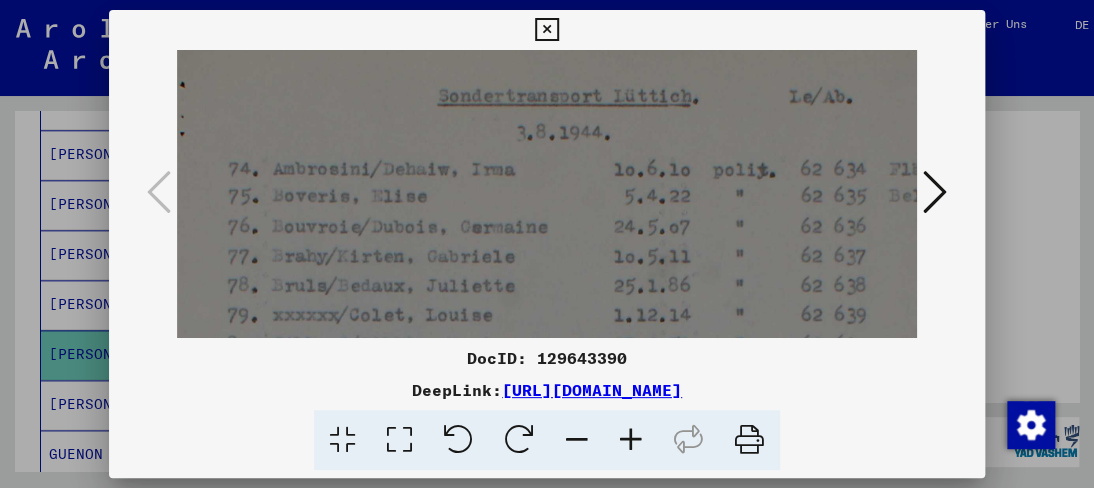 drag, startPoint x: 483, startPoint y: 181, endPoint x: 490, endPoint y: 208, distance: 27.89265 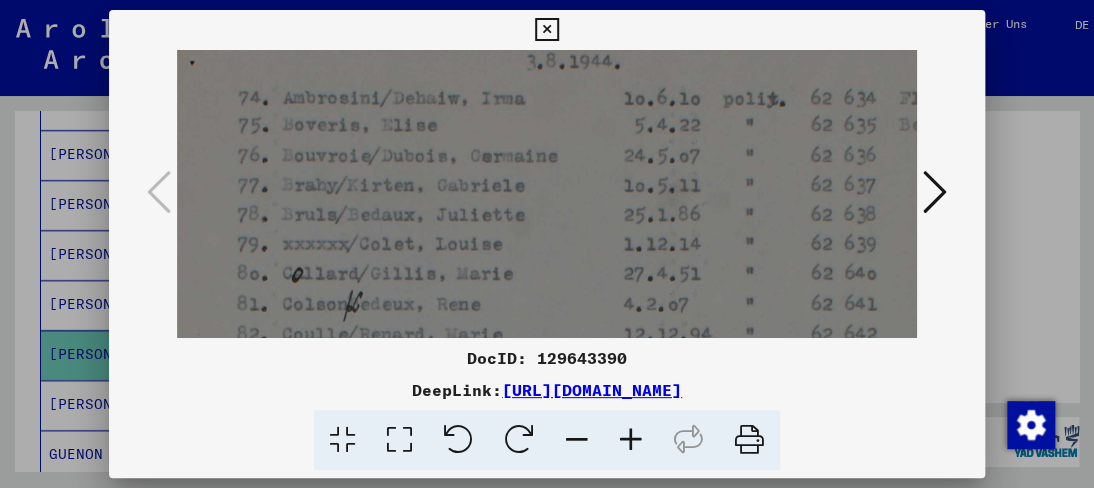 scroll, scrollTop: 208, scrollLeft: 41, axis: both 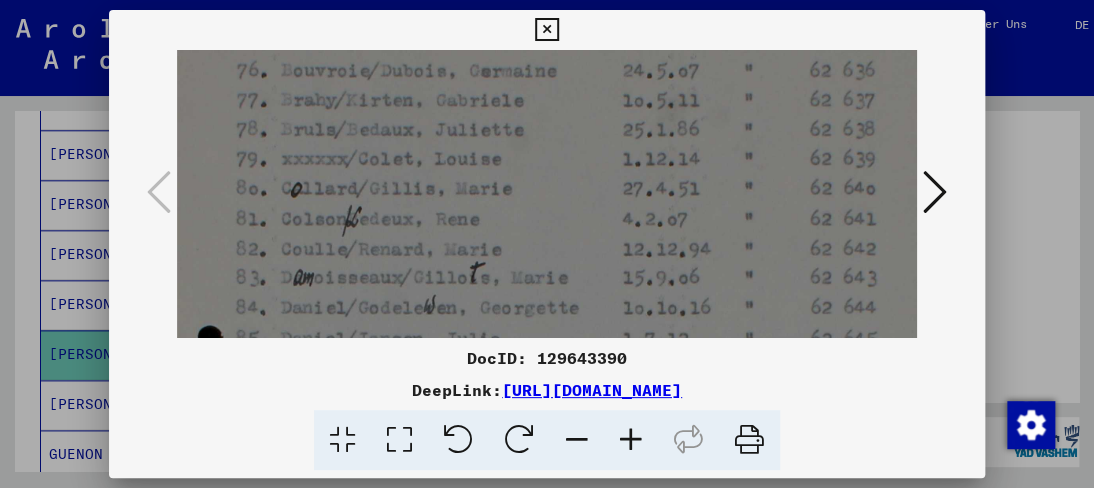 drag, startPoint x: 466, startPoint y: 296, endPoint x: 476, endPoint y: 146, distance: 150.33296 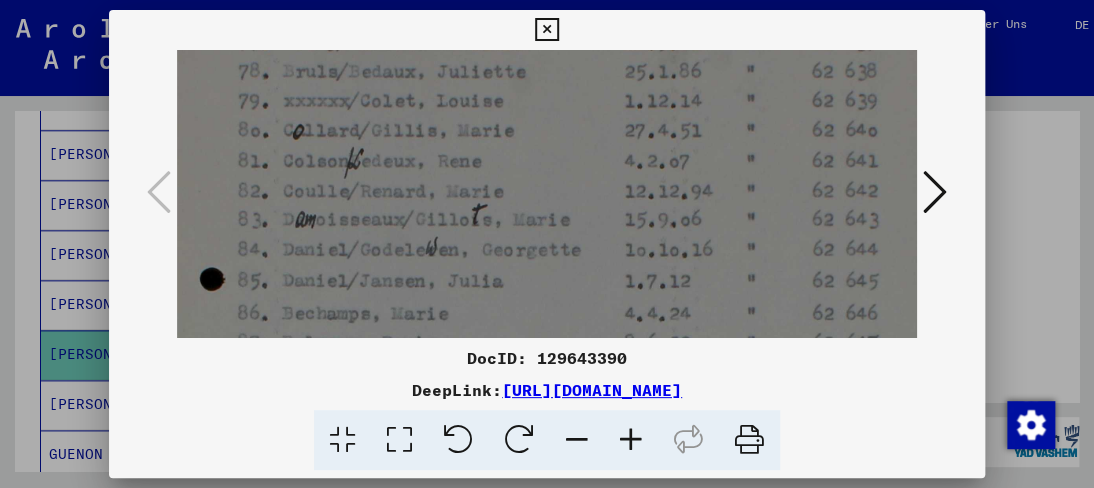 scroll, scrollTop: 272, scrollLeft: 39, axis: both 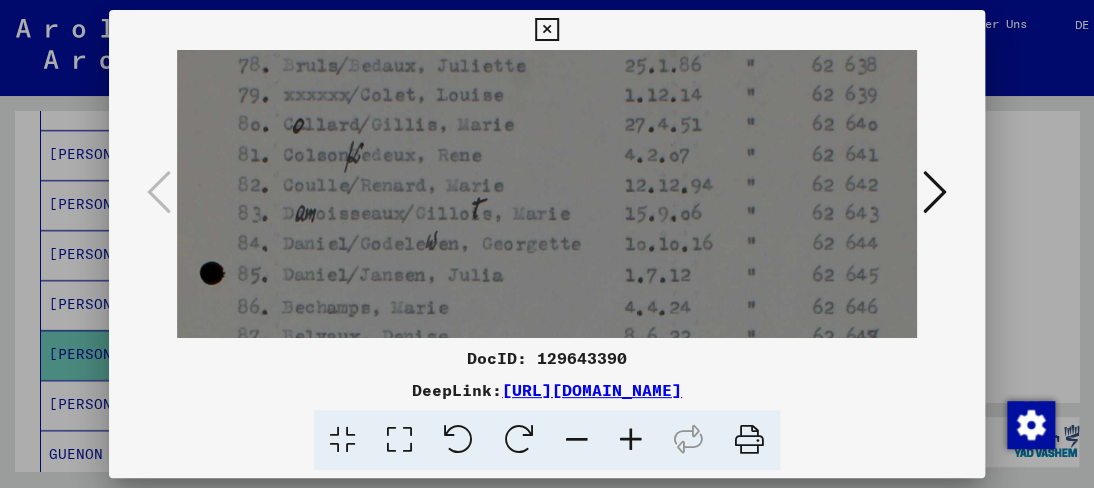 drag, startPoint x: 441, startPoint y: 234, endPoint x: 444, endPoint y: 175, distance: 59.07622 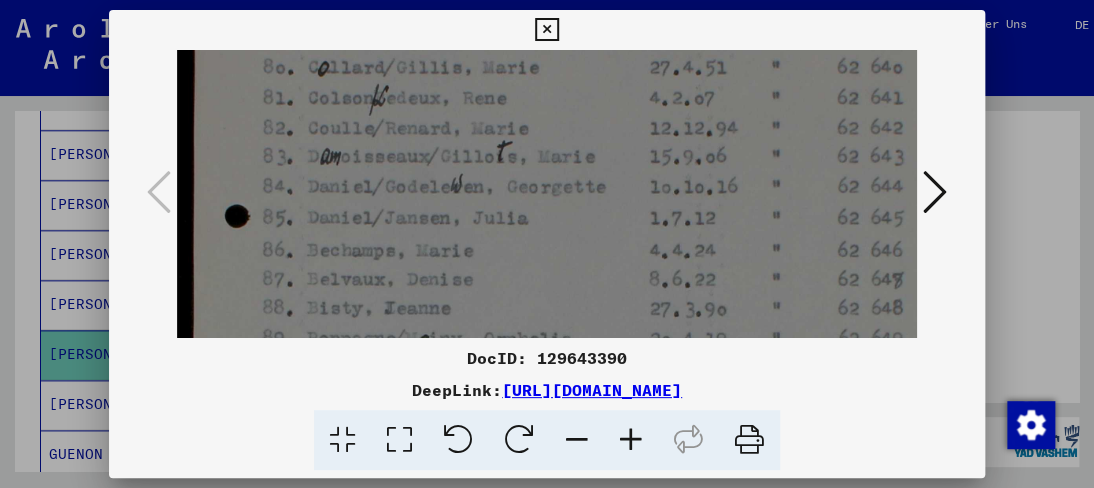 scroll, scrollTop: 329, scrollLeft: 13, axis: both 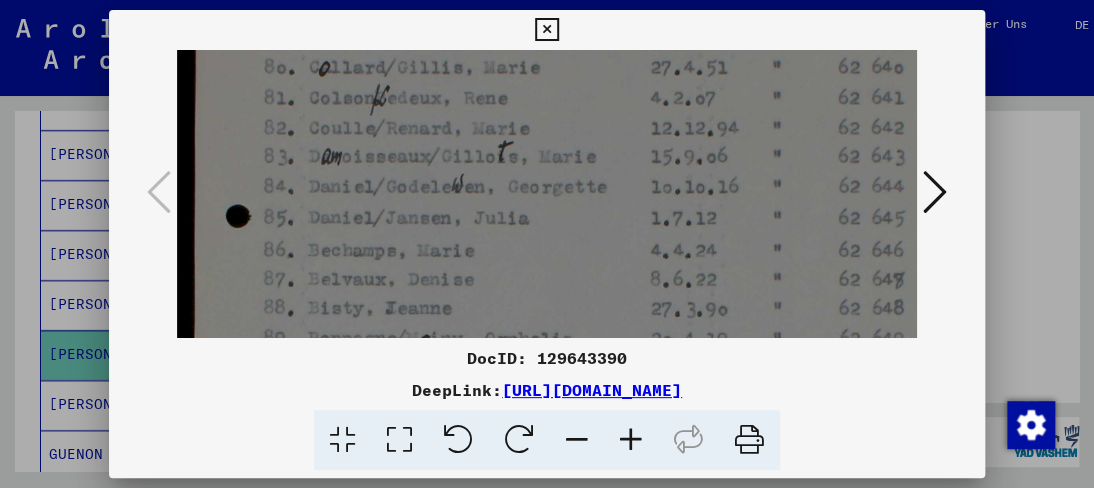 drag, startPoint x: 421, startPoint y: 224, endPoint x: 450, endPoint y: 165, distance: 65.74192 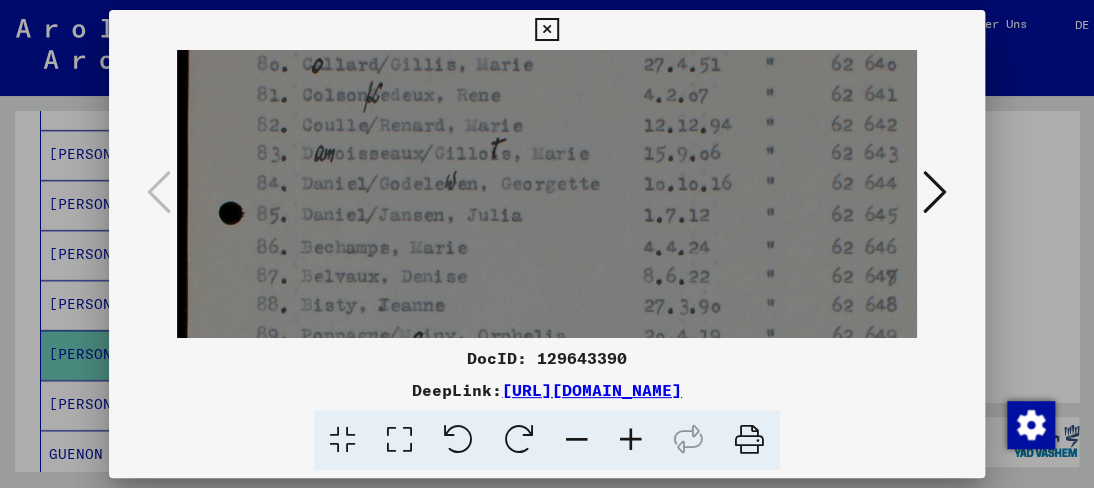 scroll, scrollTop: 332, scrollLeft: 20, axis: both 